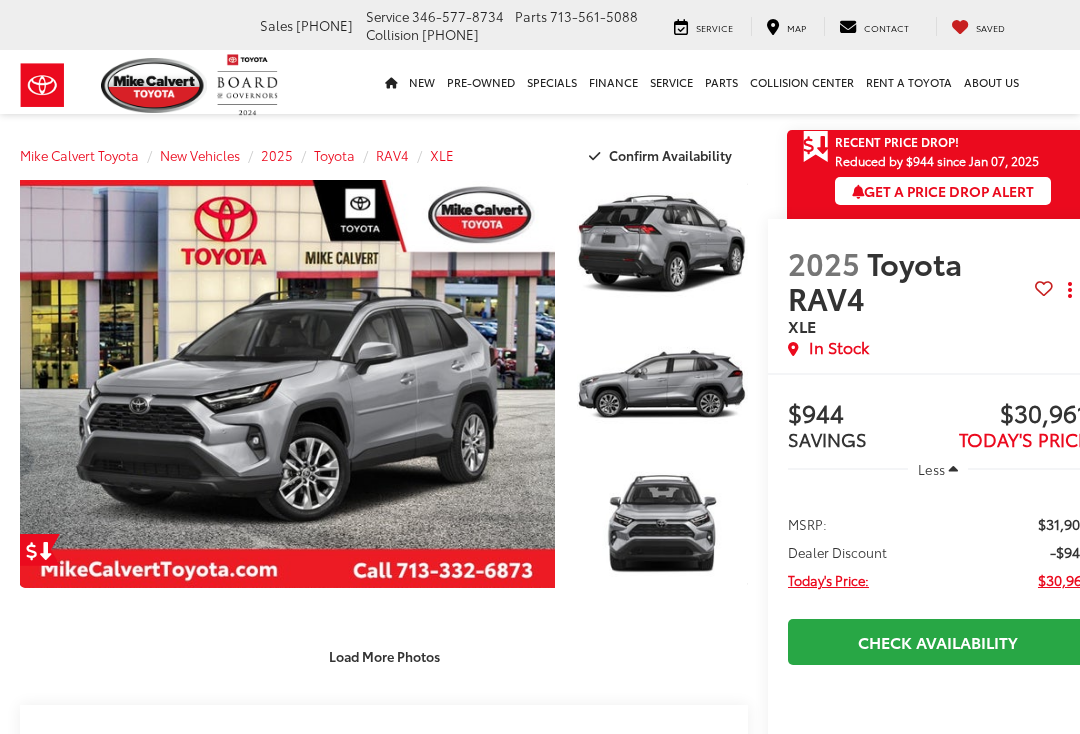 scroll, scrollTop: 0, scrollLeft: 0, axis: both 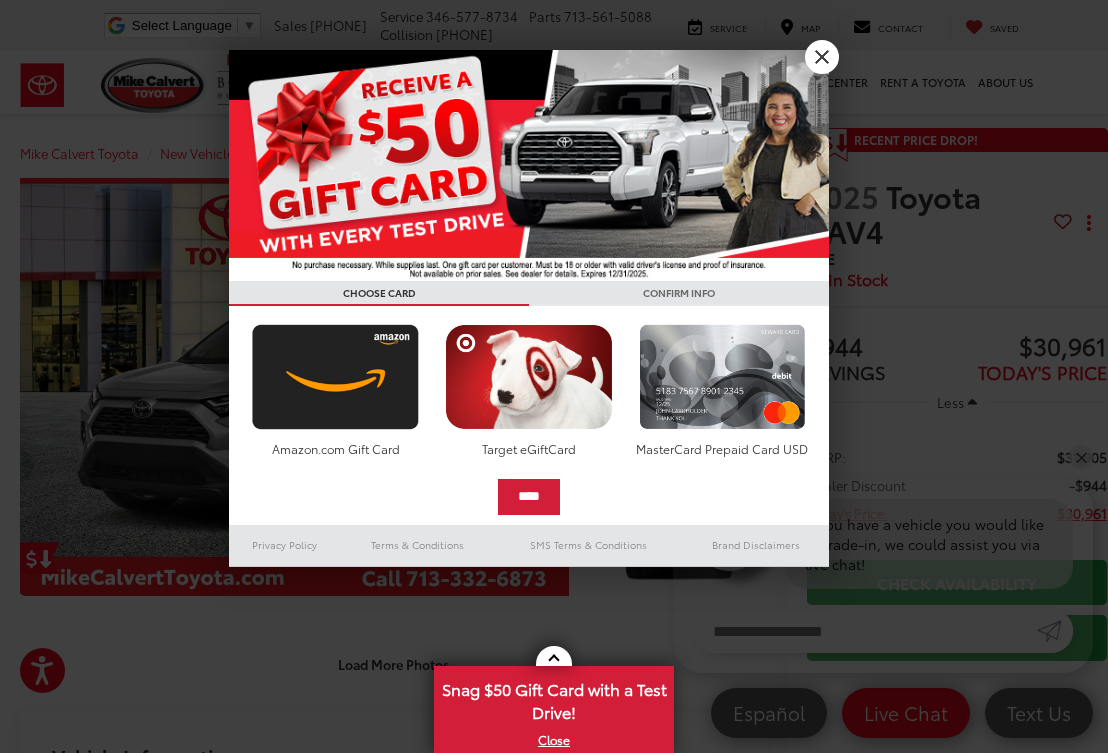 click on "X" at bounding box center [822, 57] 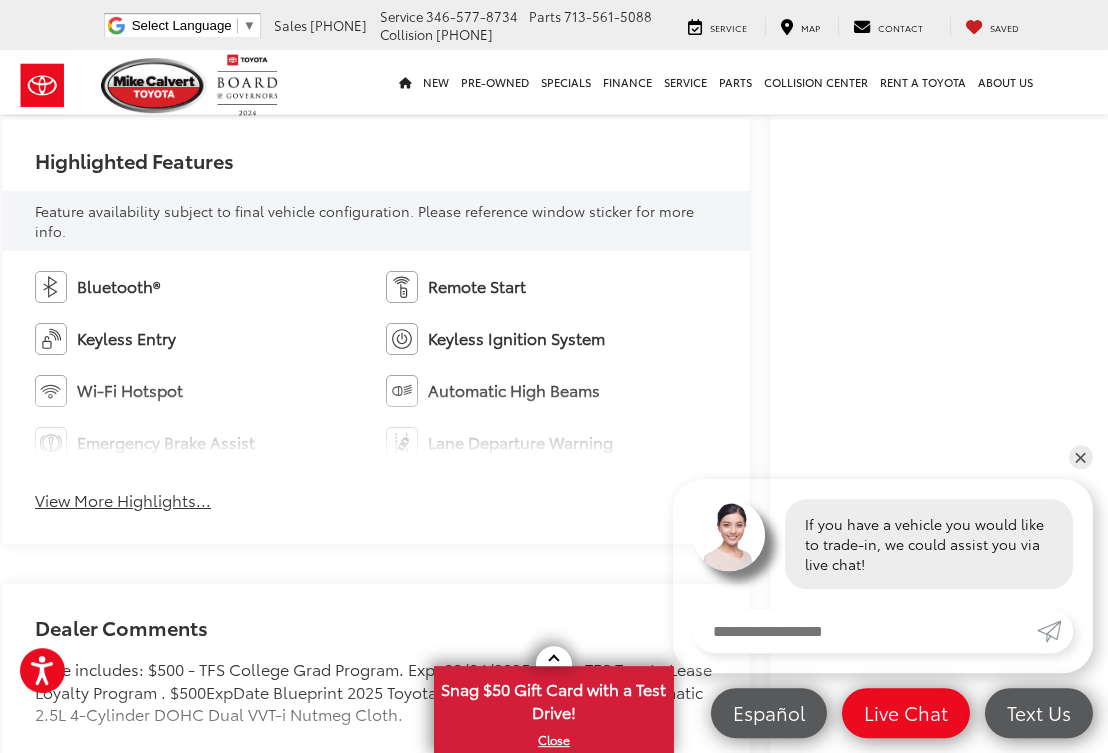 scroll, scrollTop: 1095, scrollLeft: 18, axis: both 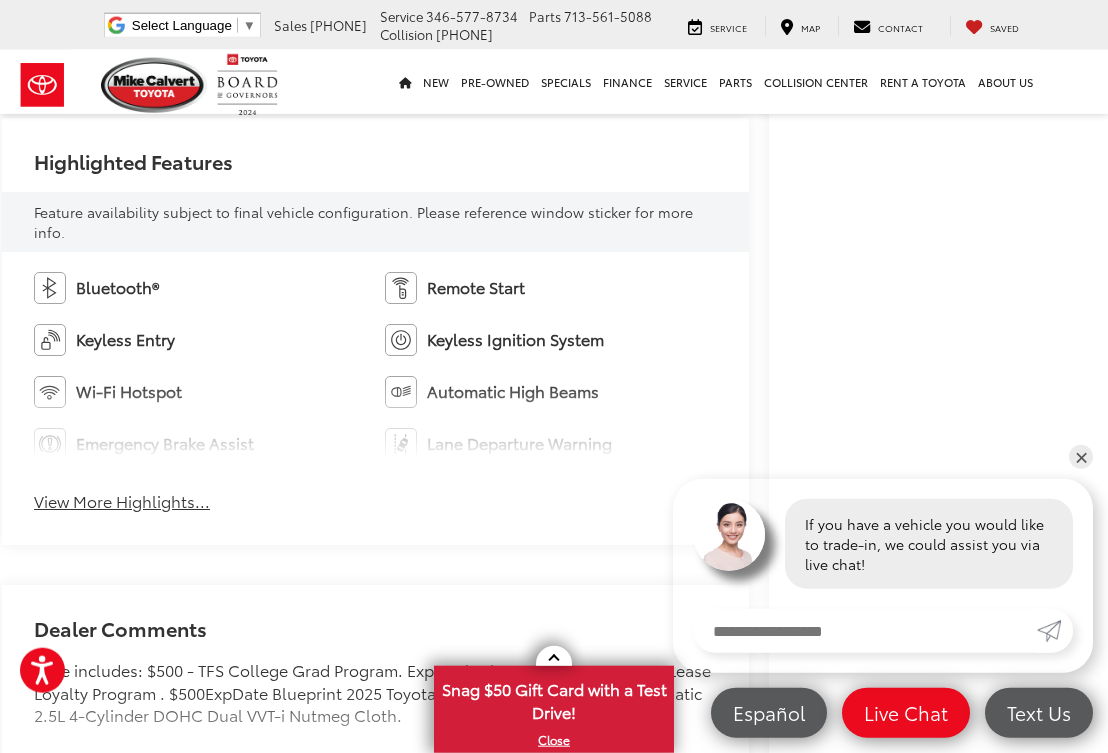 click on "View More Highlights..." at bounding box center [122, 501] 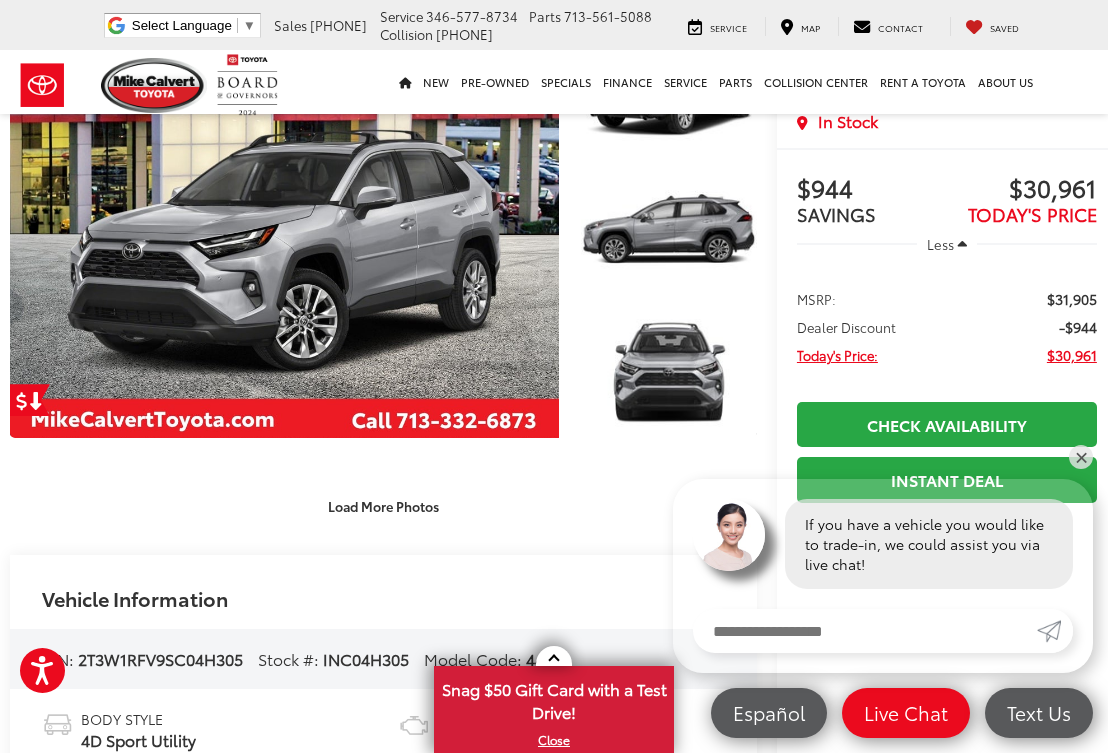 scroll, scrollTop: 174, scrollLeft: 10, axis: both 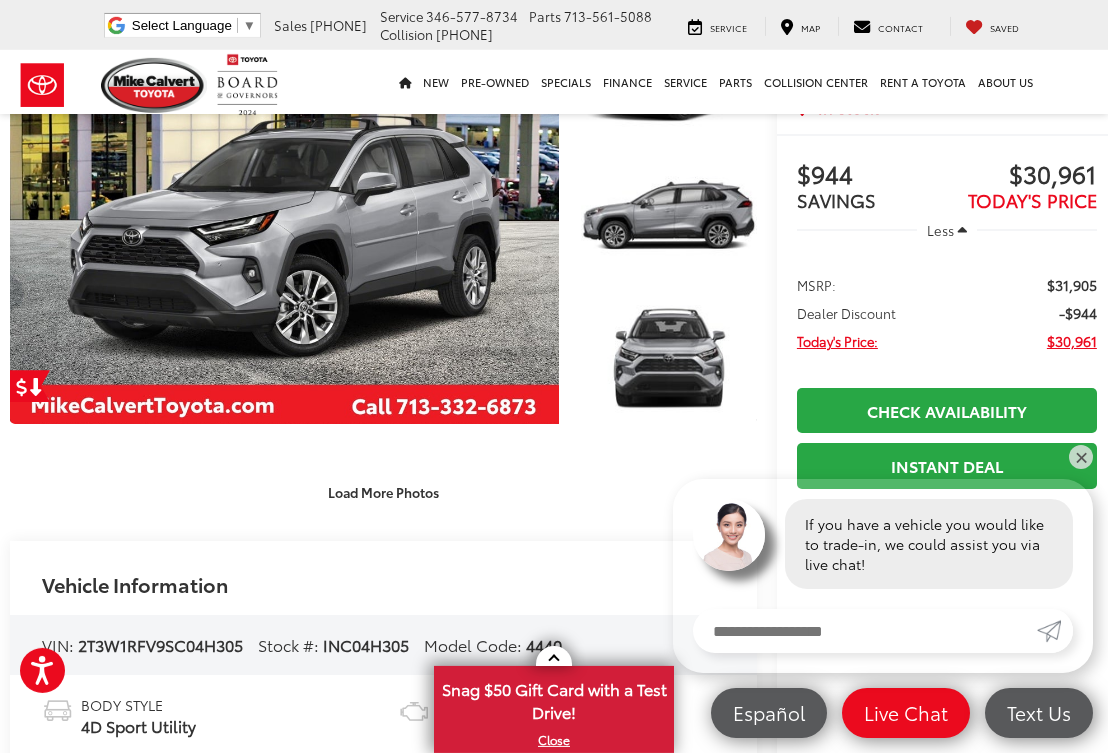 click on "Load More Photos" at bounding box center (383, 492) 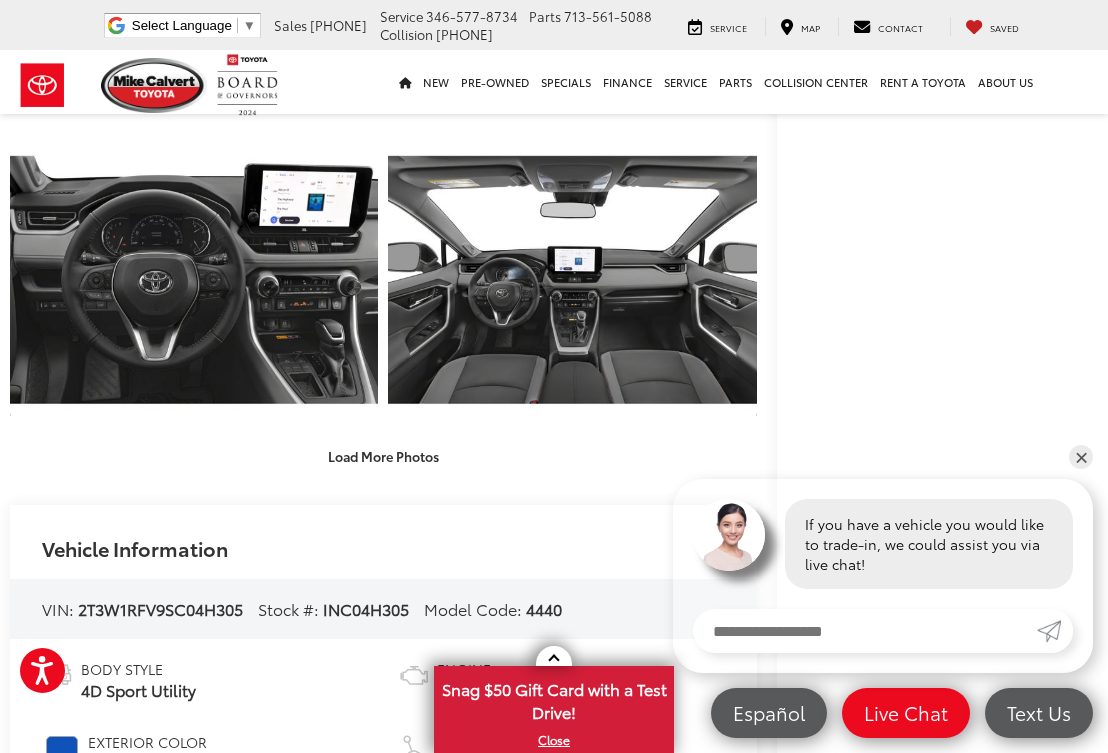 scroll, scrollTop: 770, scrollLeft: 10, axis: both 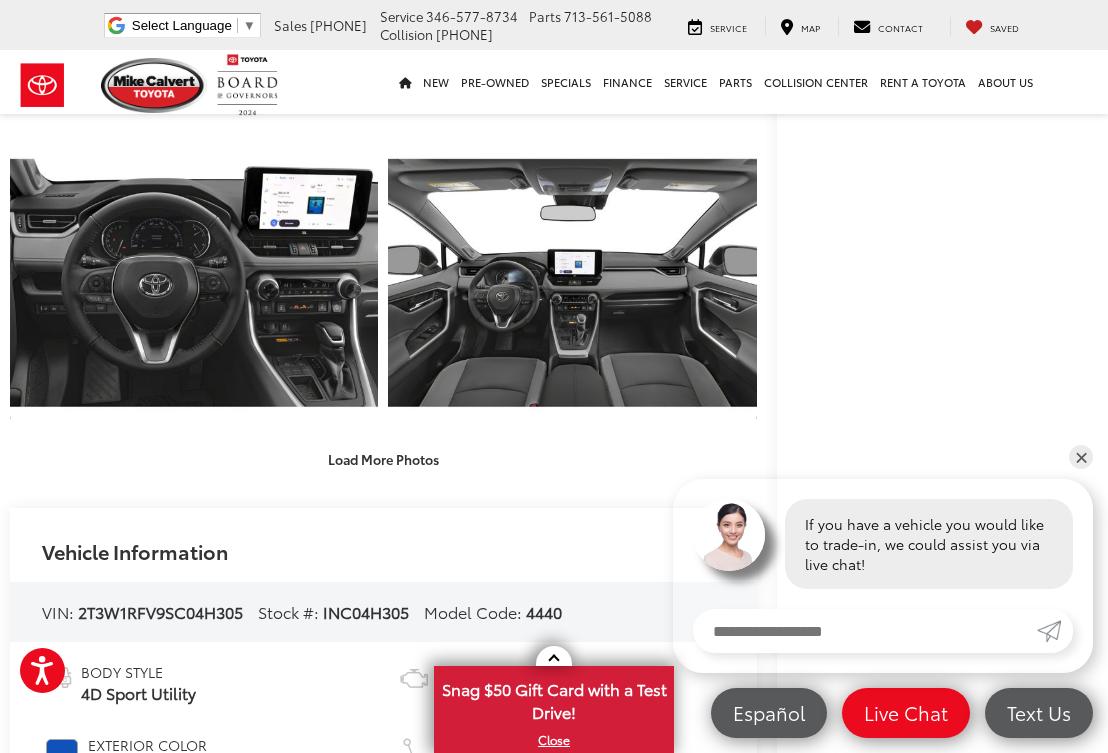 click on "Load More Photos" at bounding box center [383, 459] 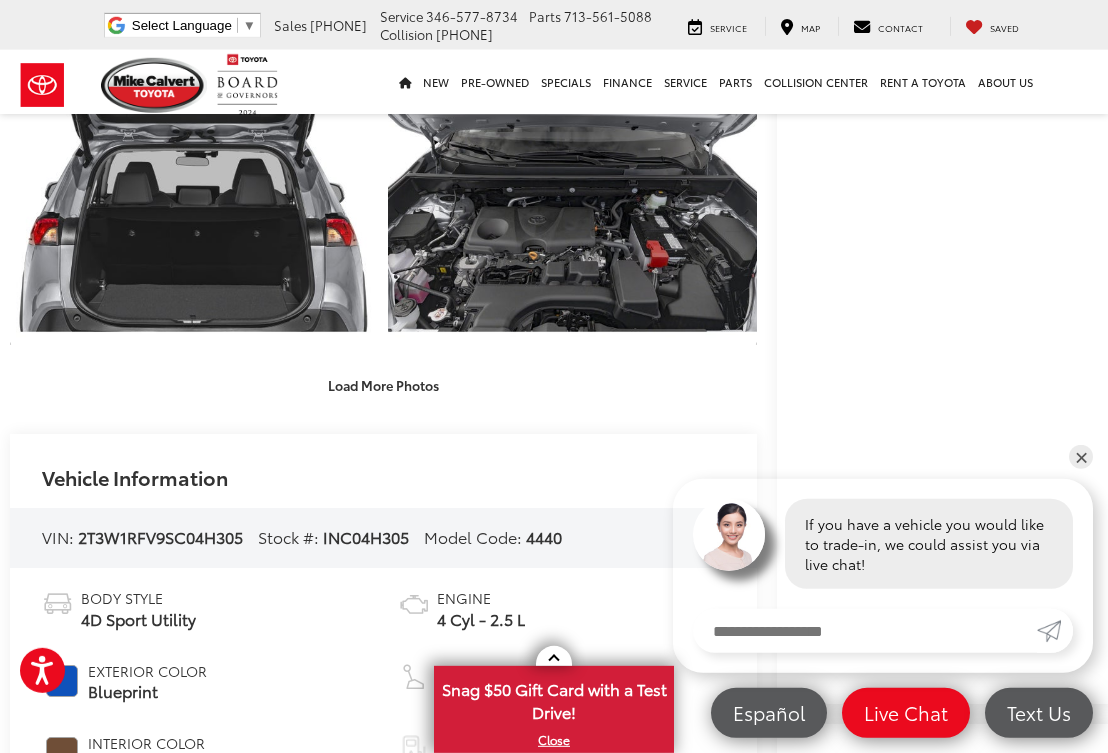 scroll, scrollTop: 1308, scrollLeft: 10, axis: both 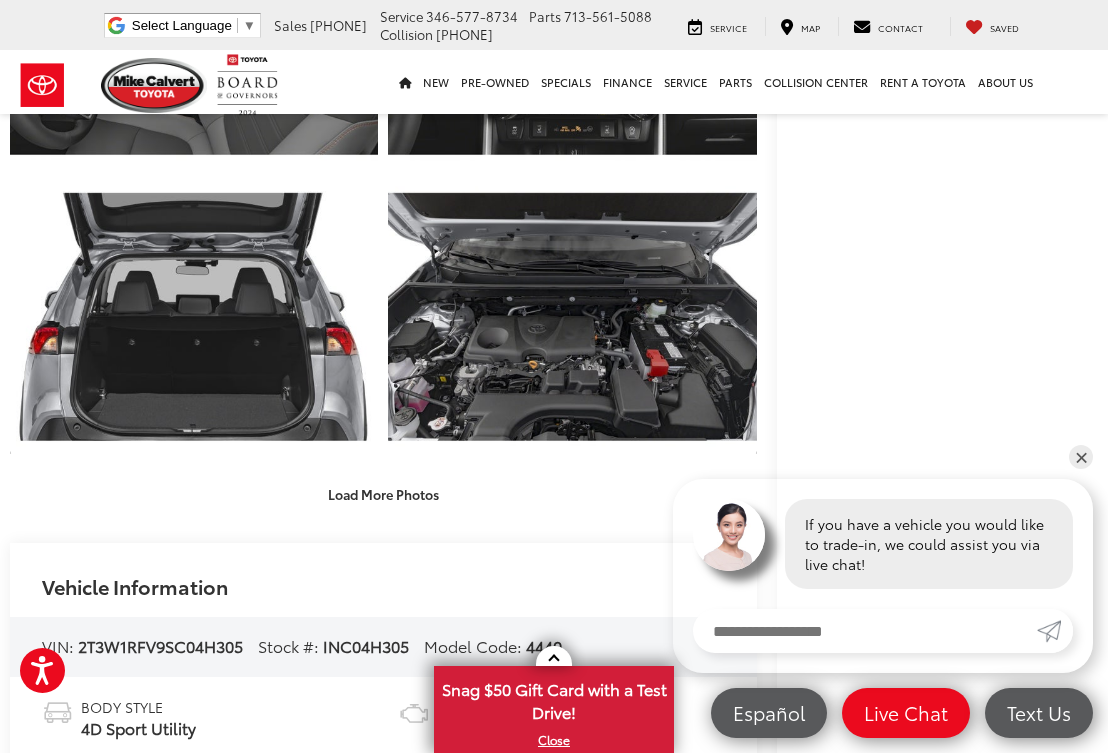 click on "Load More Photos" at bounding box center [383, 494] 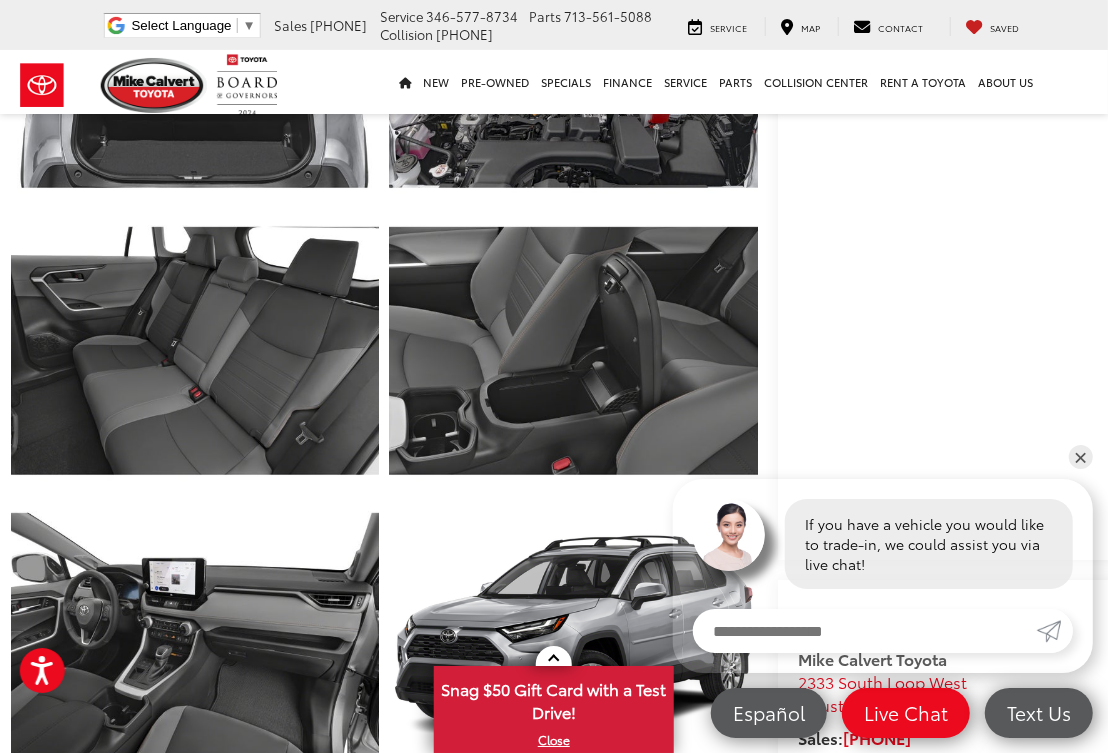 scroll, scrollTop: 1562, scrollLeft: 10, axis: both 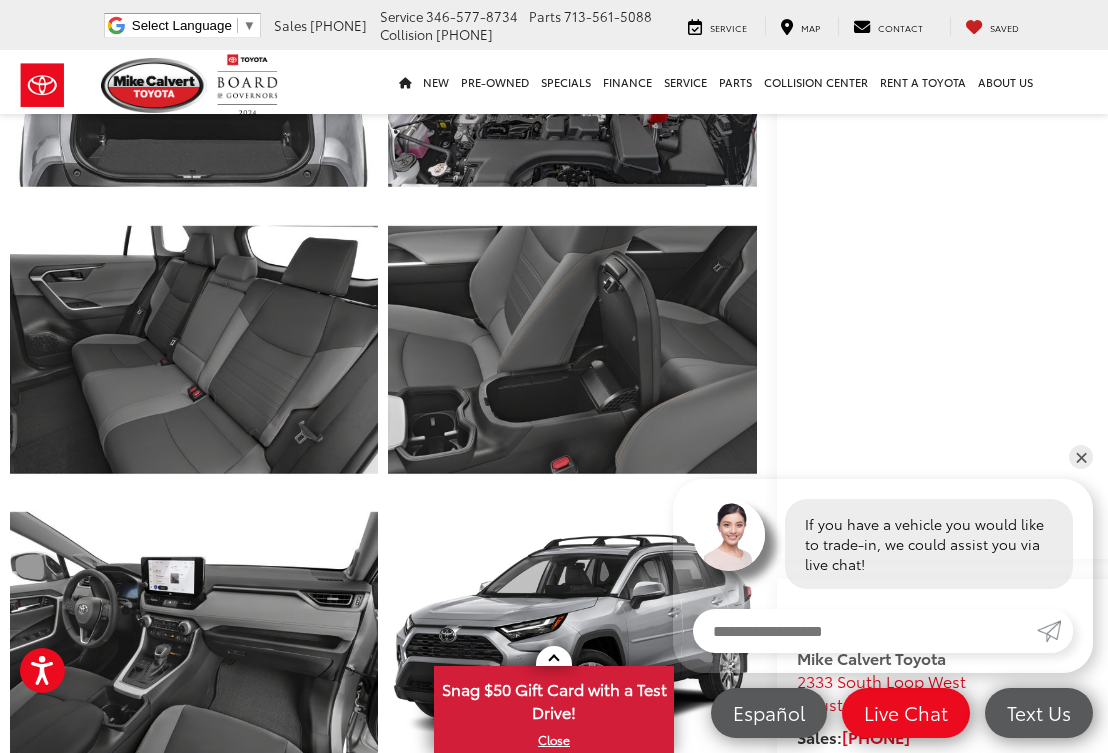 click at bounding box center (194, 636) 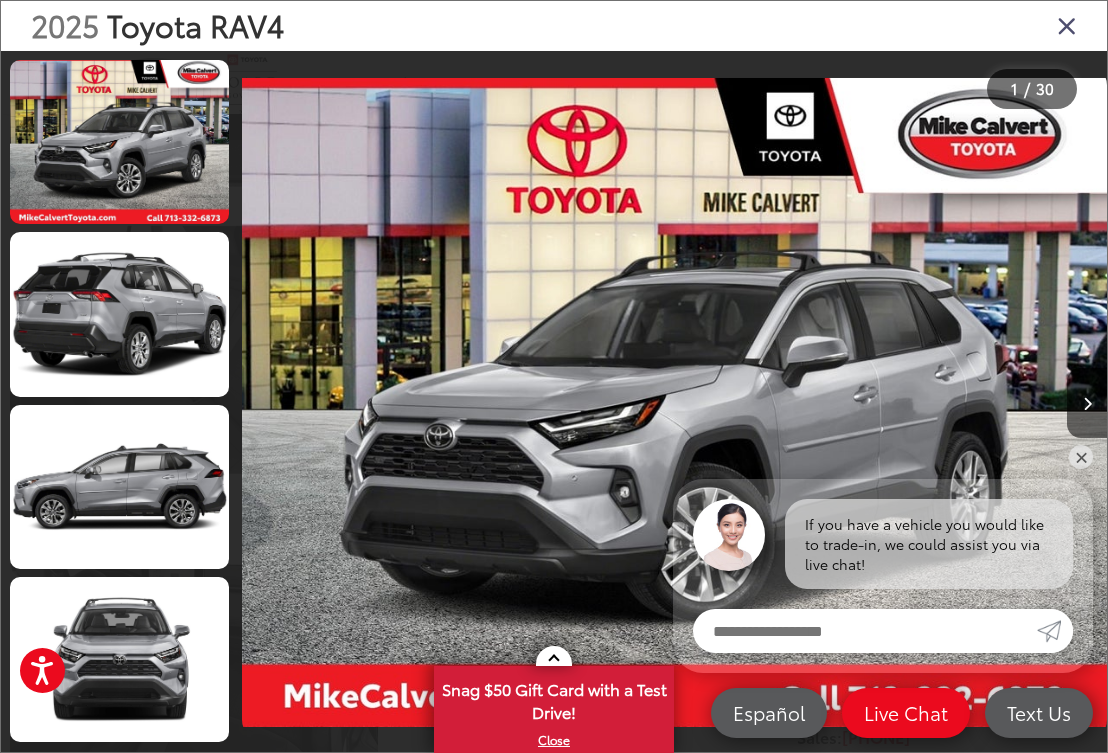 scroll, scrollTop: 2151, scrollLeft: 0, axis: vertical 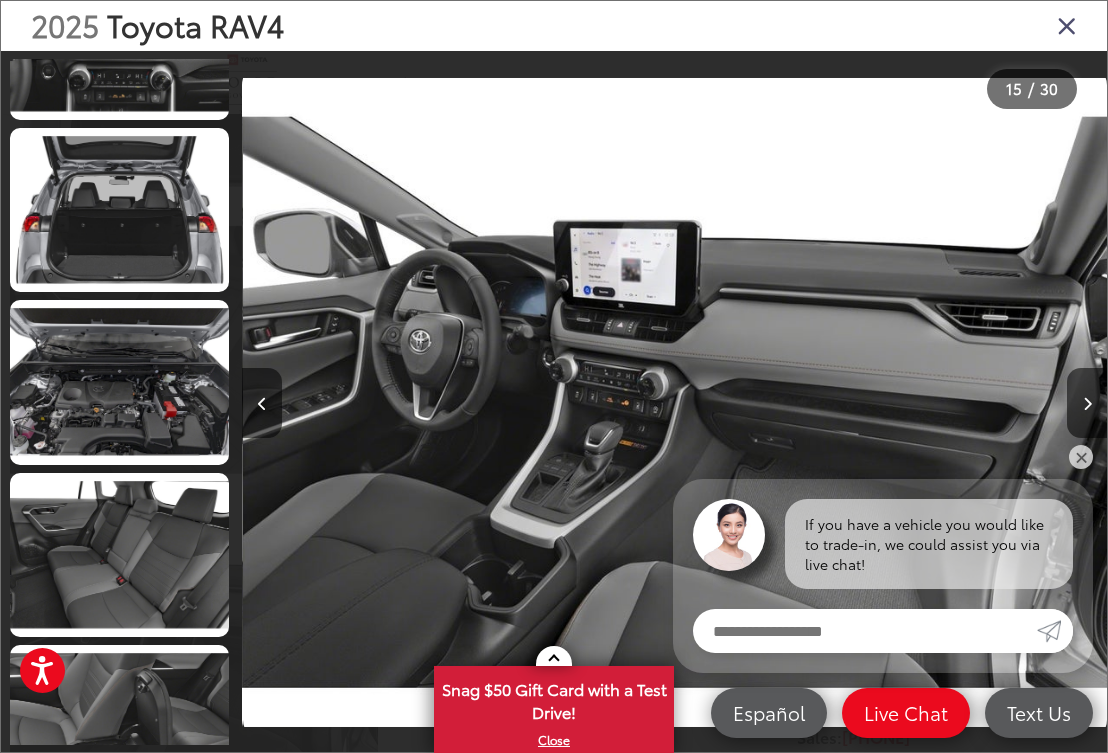 click on "2025   Toyota RAV4" at bounding box center [554, 26] 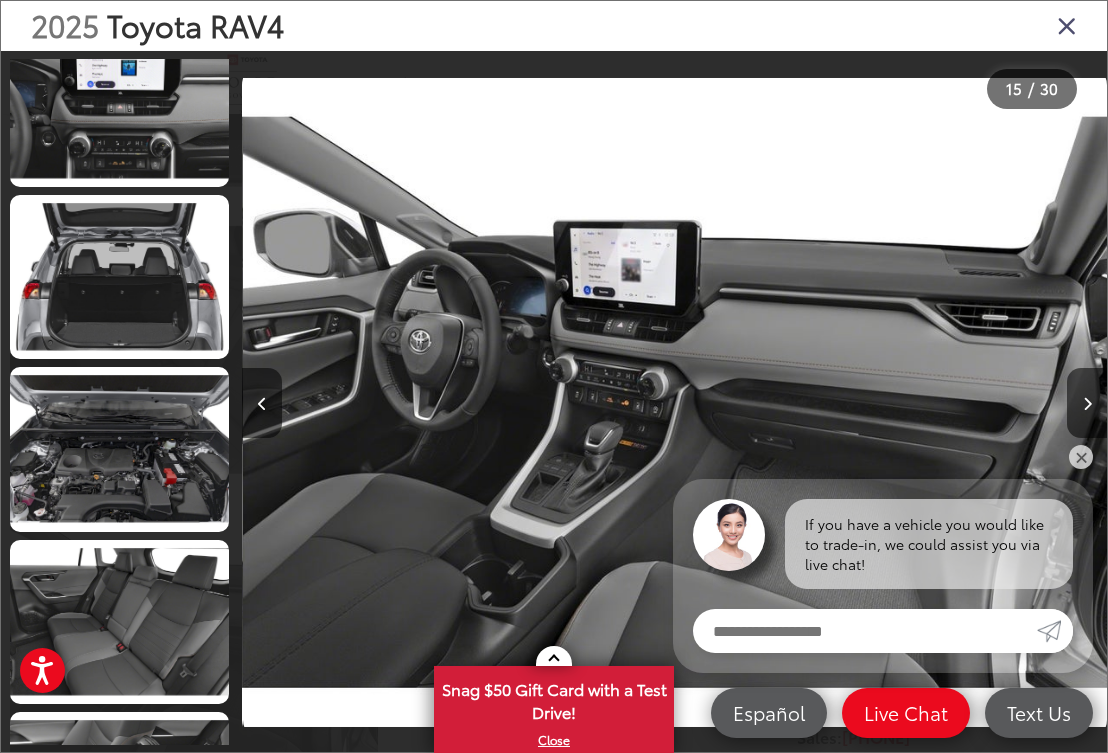 scroll, scrollTop: 1572, scrollLeft: 0, axis: vertical 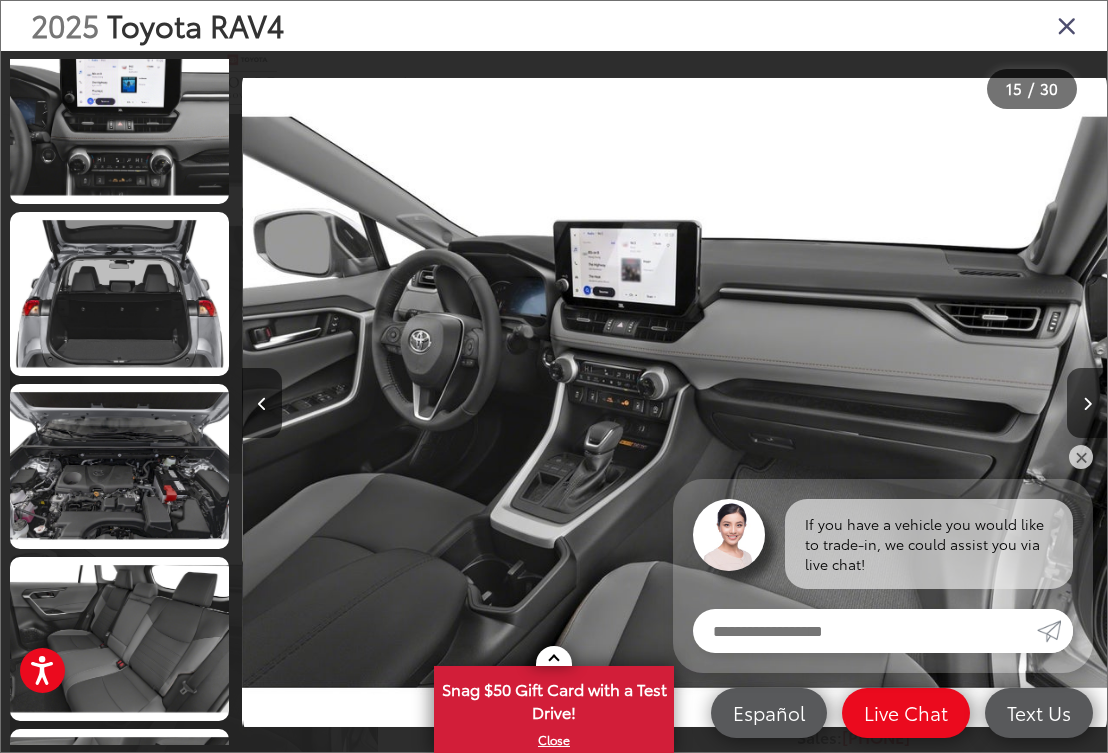 click at bounding box center (1067, 25) 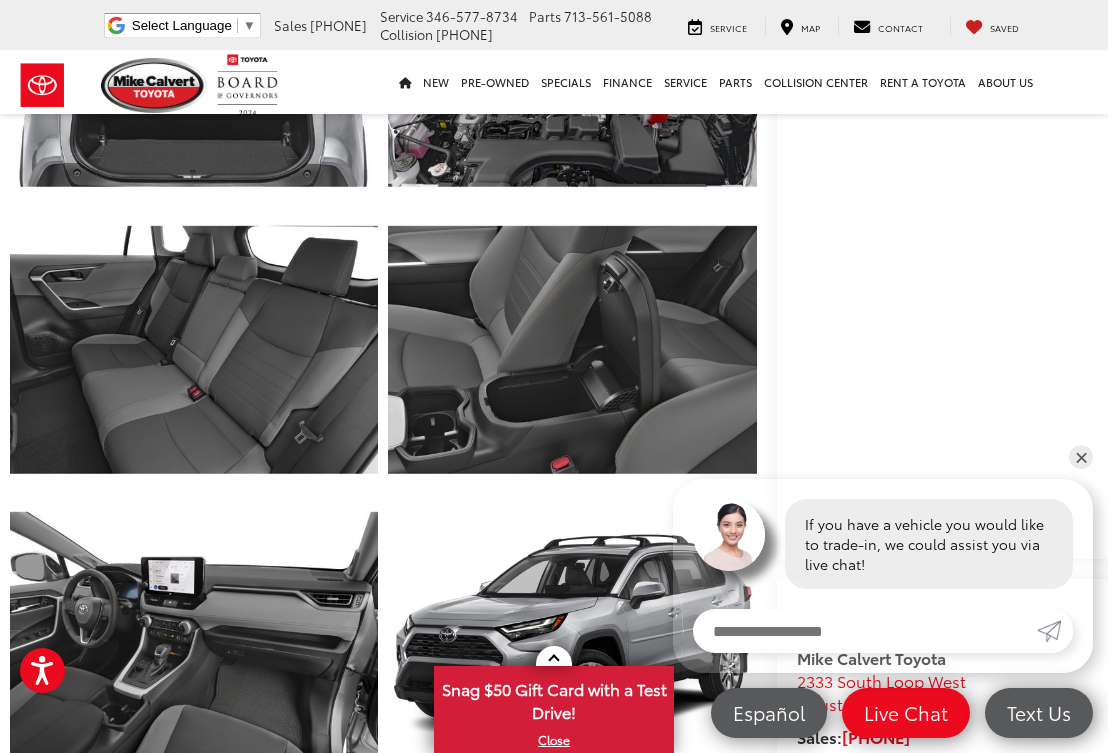 scroll, scrollTop: 0, scrollLeft: 0, axis: both 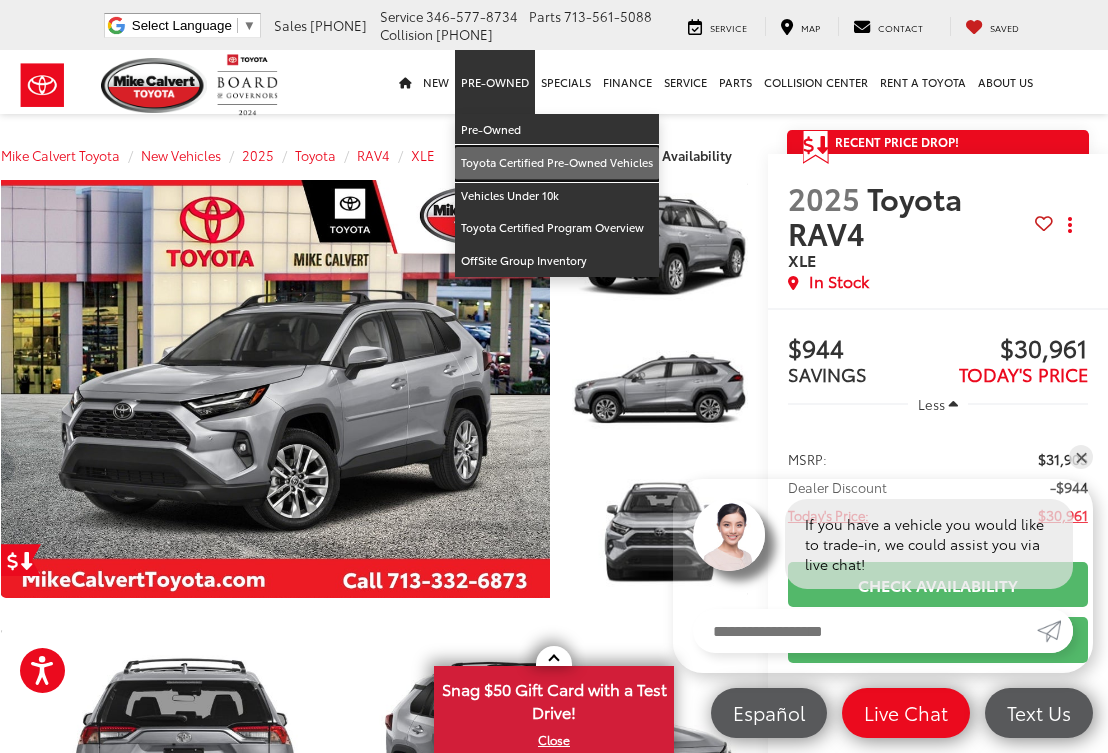 click on "Toyota Certified Pre-Owned Vehicles" at bounding box center (557, 163) 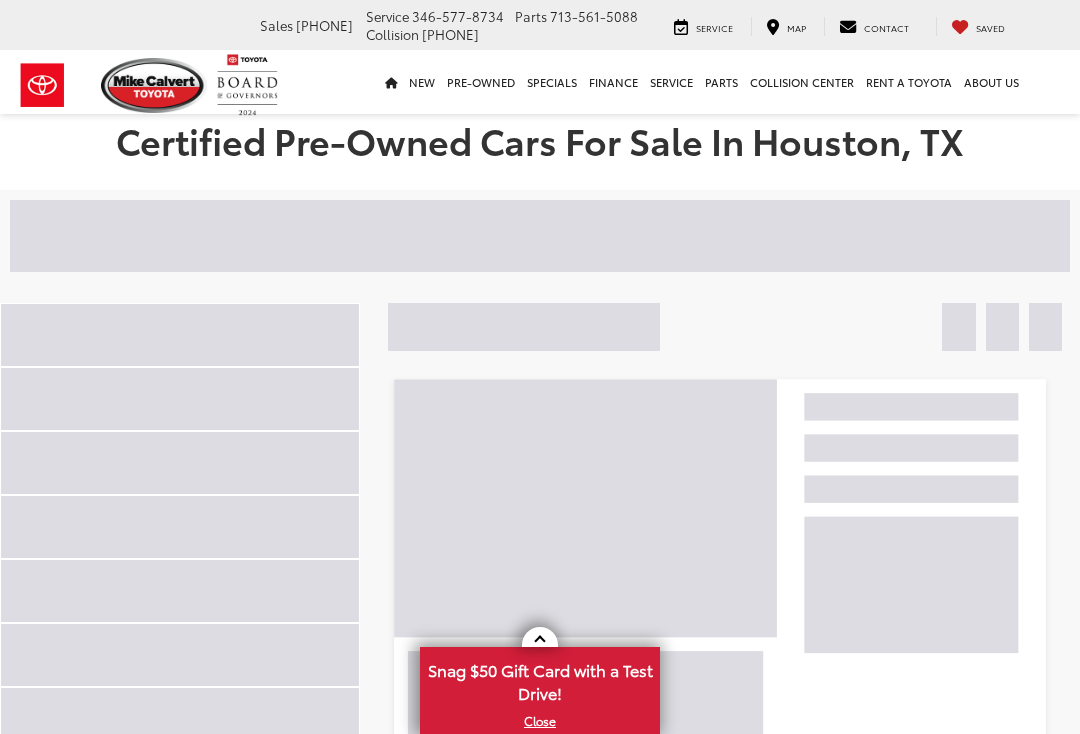 scroll, scrollTop: 0, scrollLeft: 0, axis: both 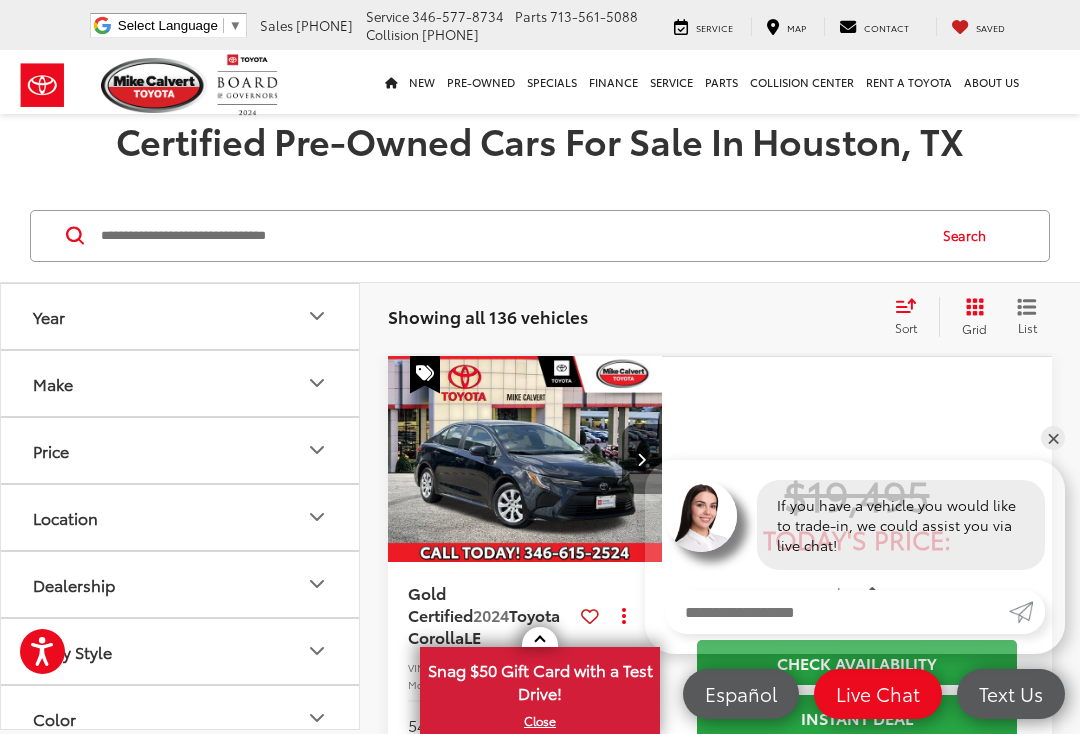 click 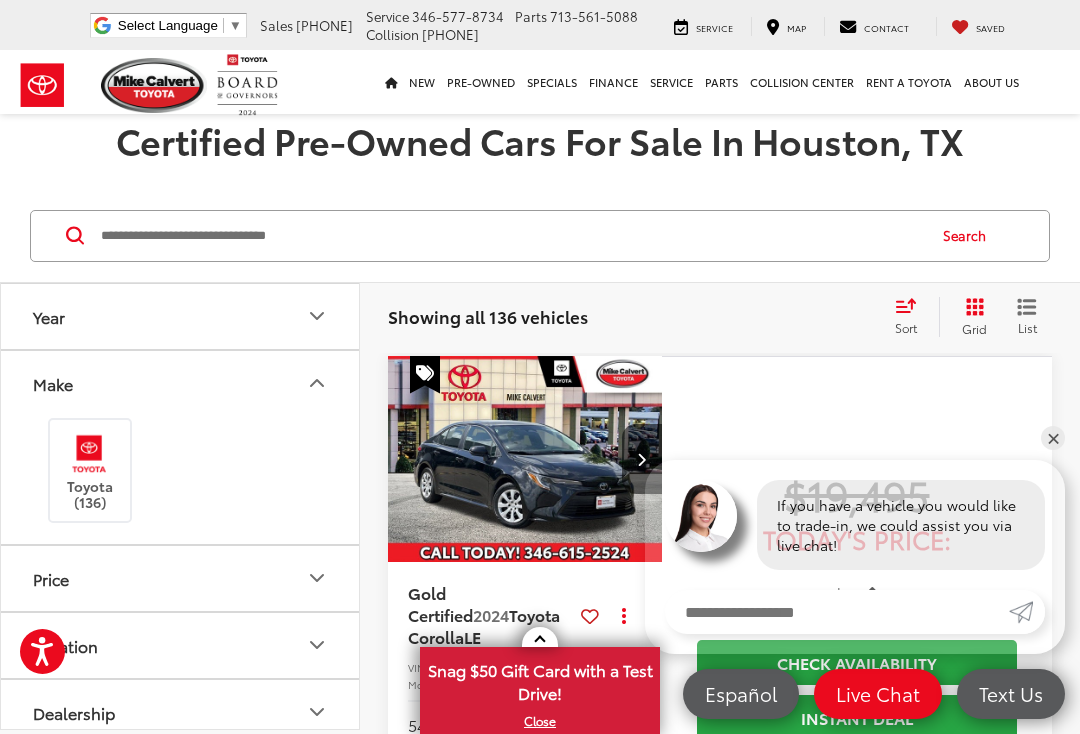 click on "Make" at bounding box center [181, 383] 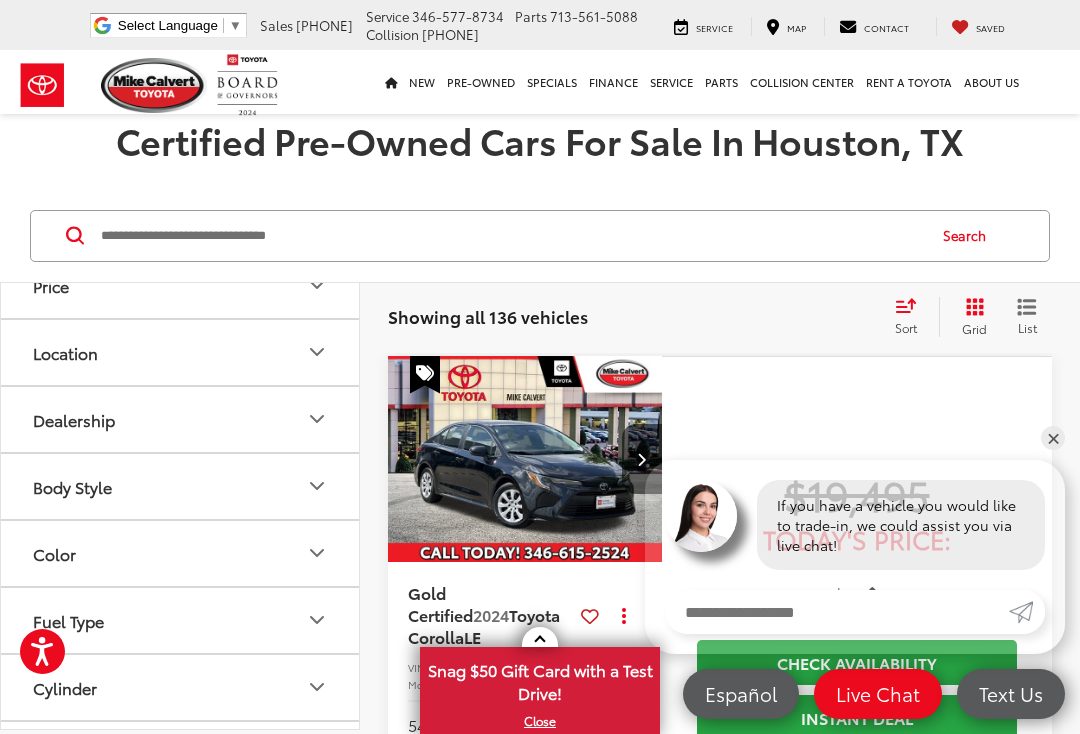 scroll, scrollTop: 131, scrollLeft: 0, axis: vertical 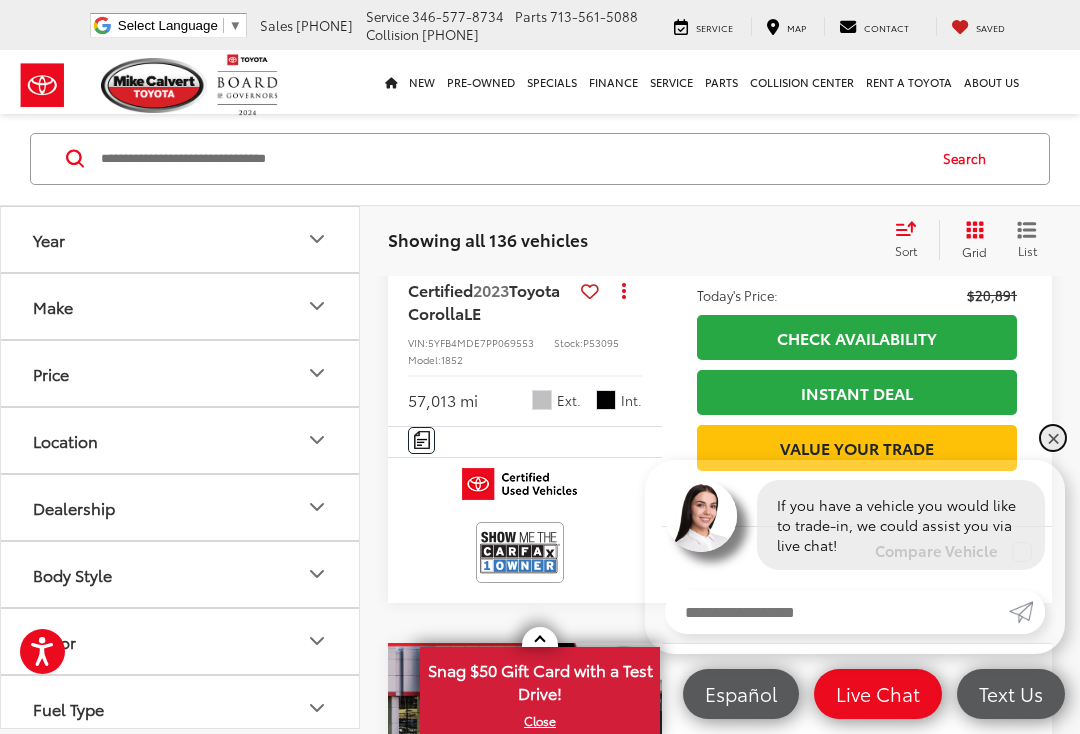 click on "✕" at bounding box center (1053, 438) 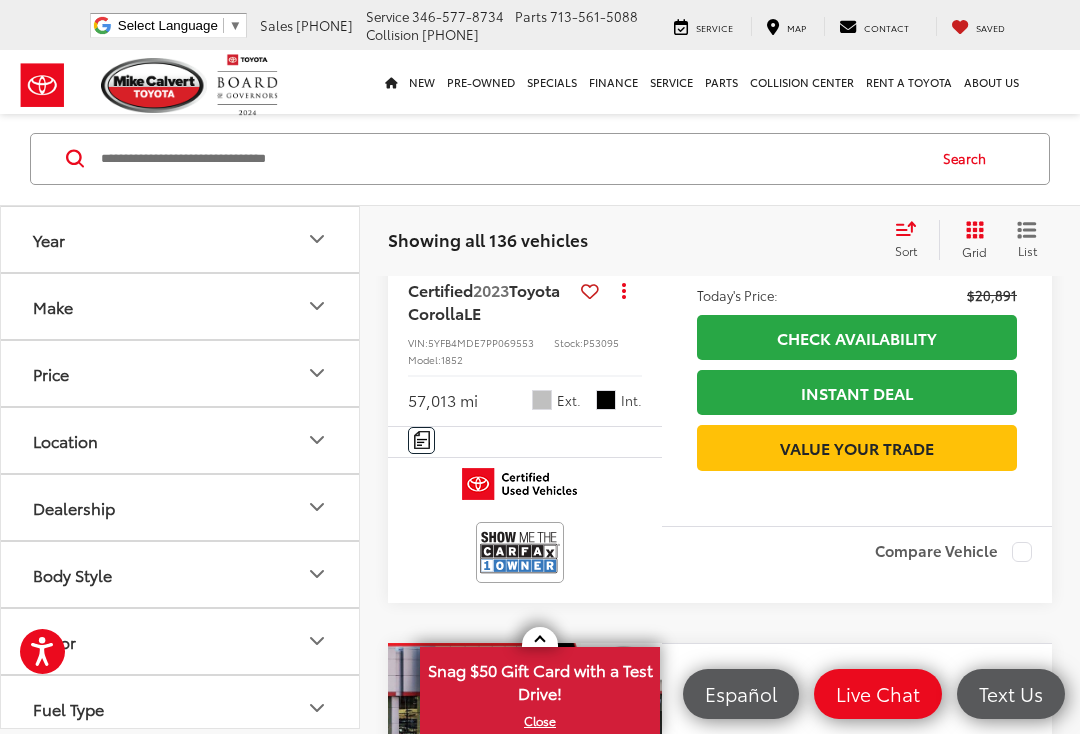 click on "X" at bounding box center [540, 721] 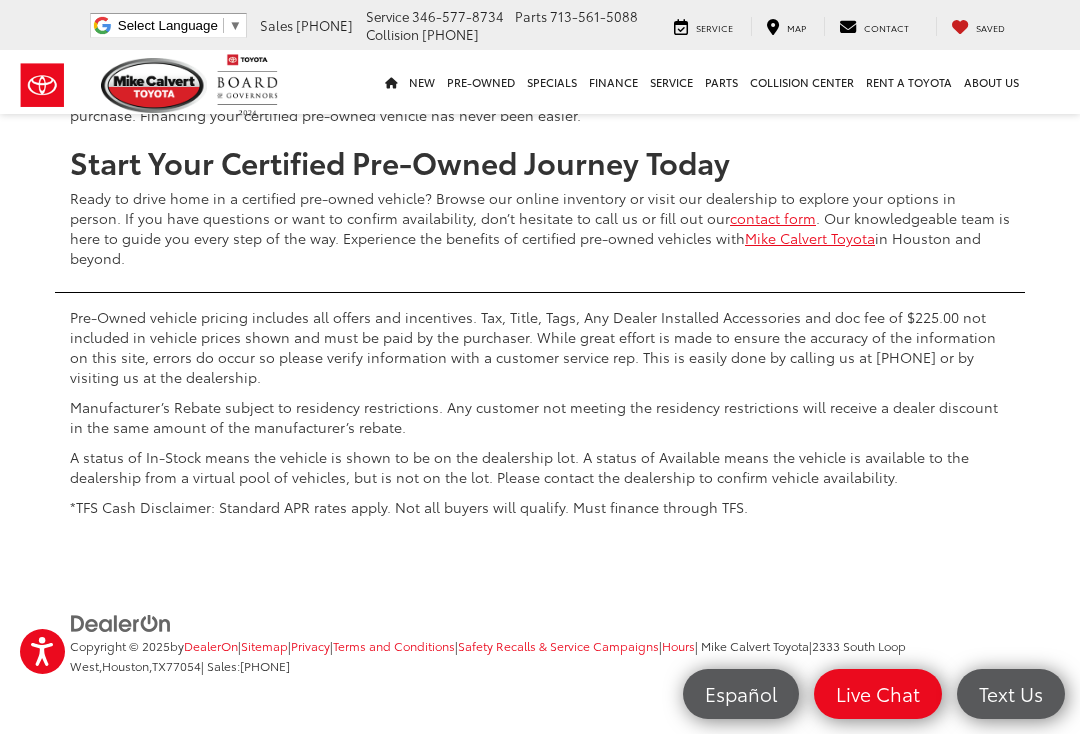 scroll, scrollTop: 8107, scrollLeft: 0, axis: vertical 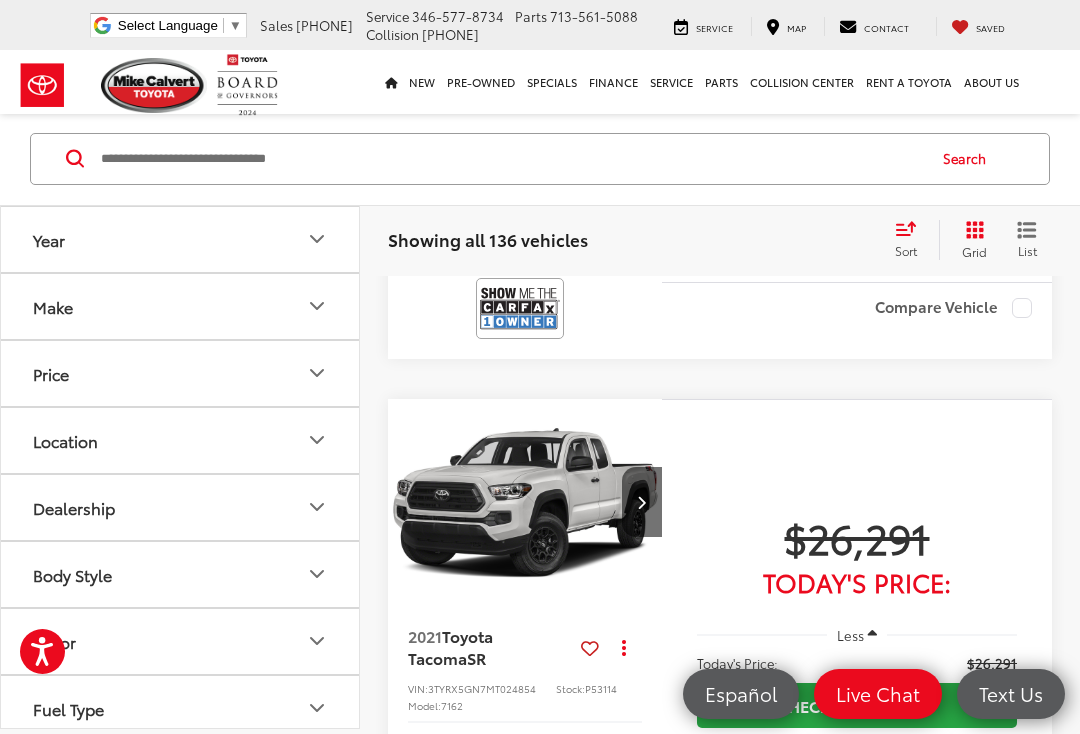 click at bounding box center (641, -115) 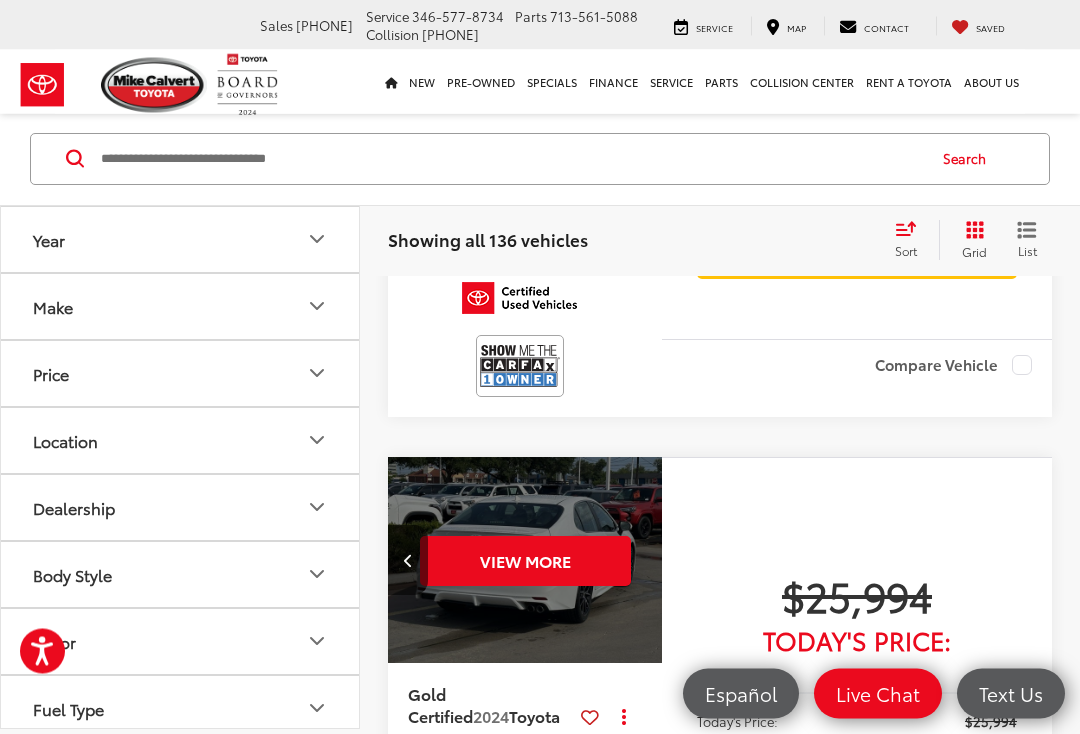 scroll, scrollTop: 4233, scrollLeft: 0, axis: vertical 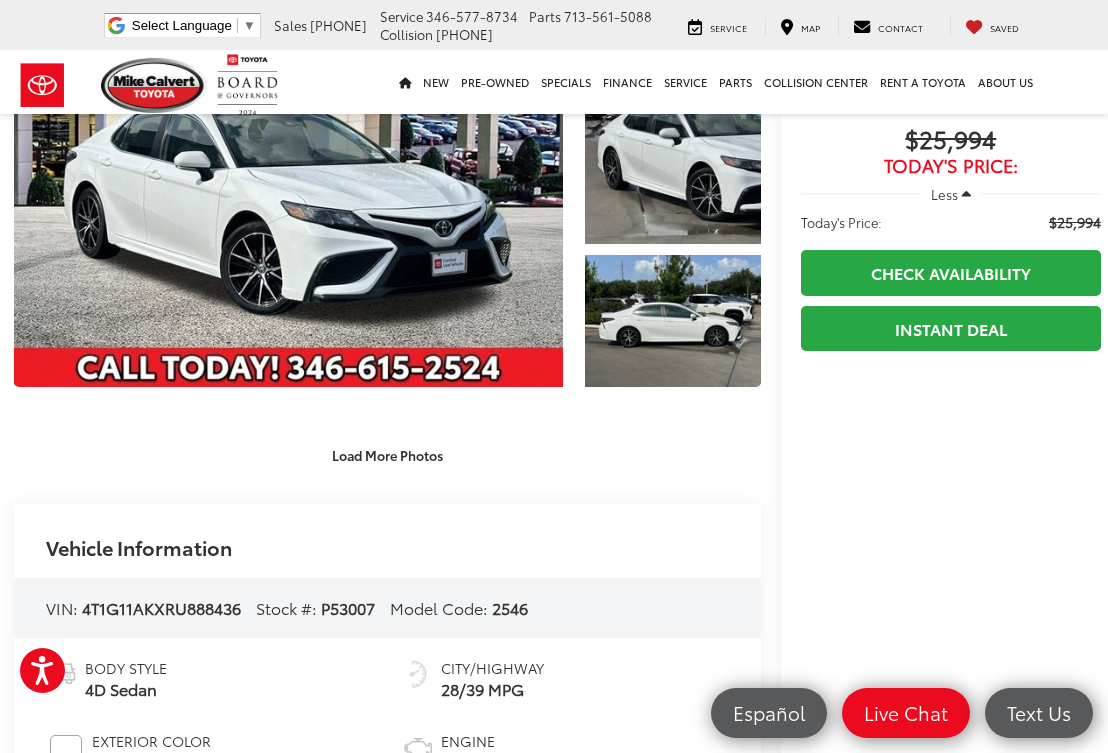click on "Load More Photos" at bounding box center [387, 455] 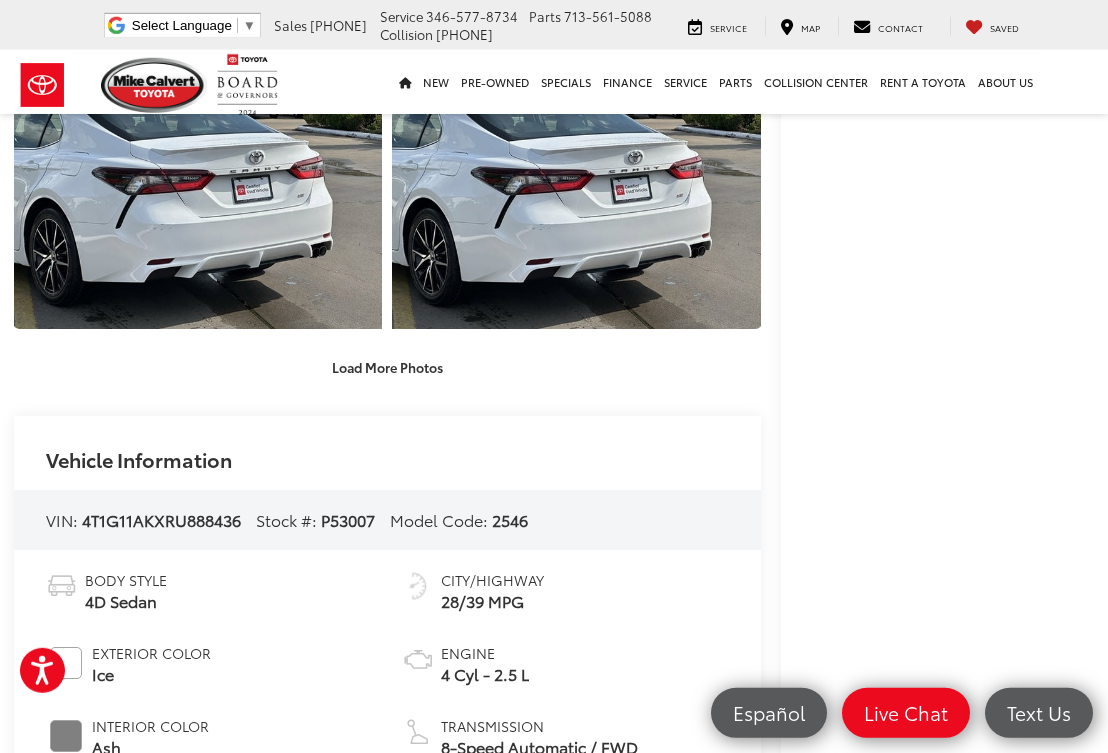 scroll, scrollTop: 863, scrollLeft: 6, axis: both 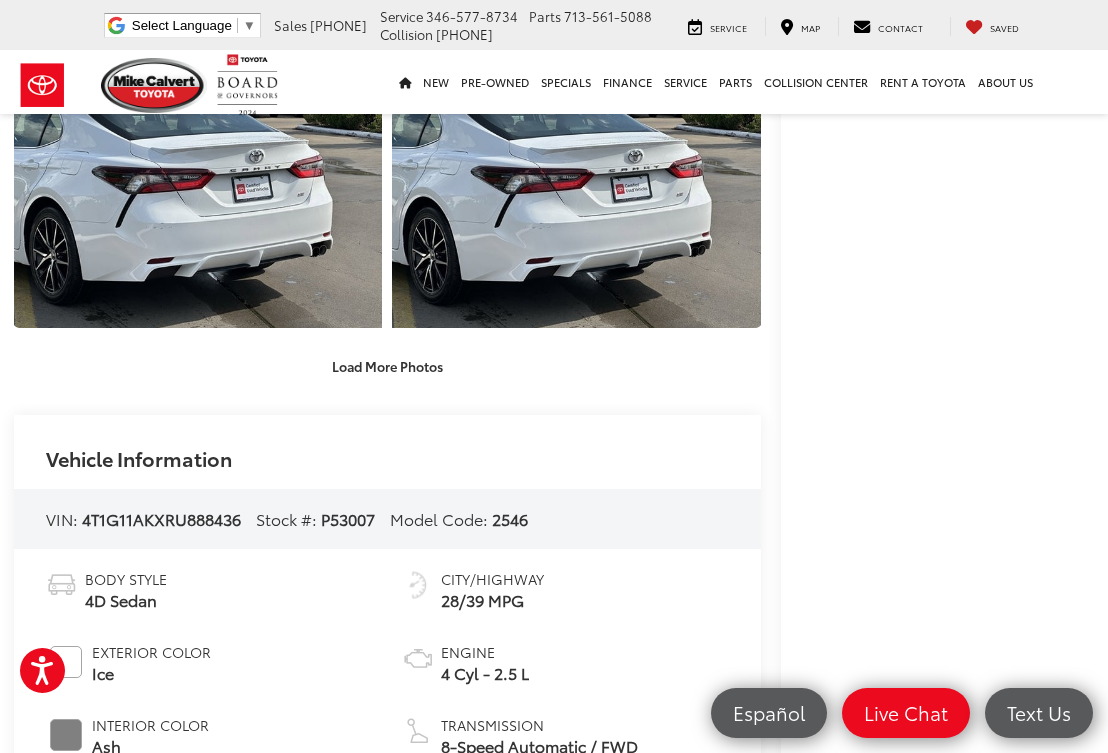 click on "Load More Photos" at bounding box center (387, 366) 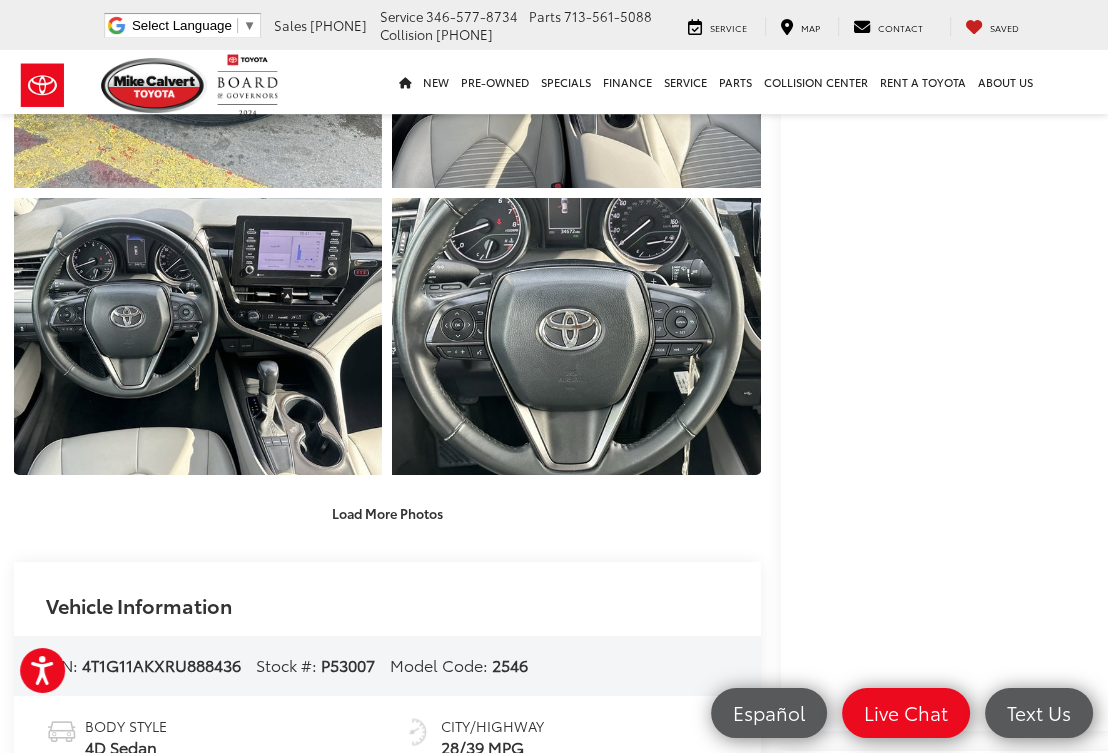 scroll, scrollTop: 1309, scrollLeft: 6, axis: both 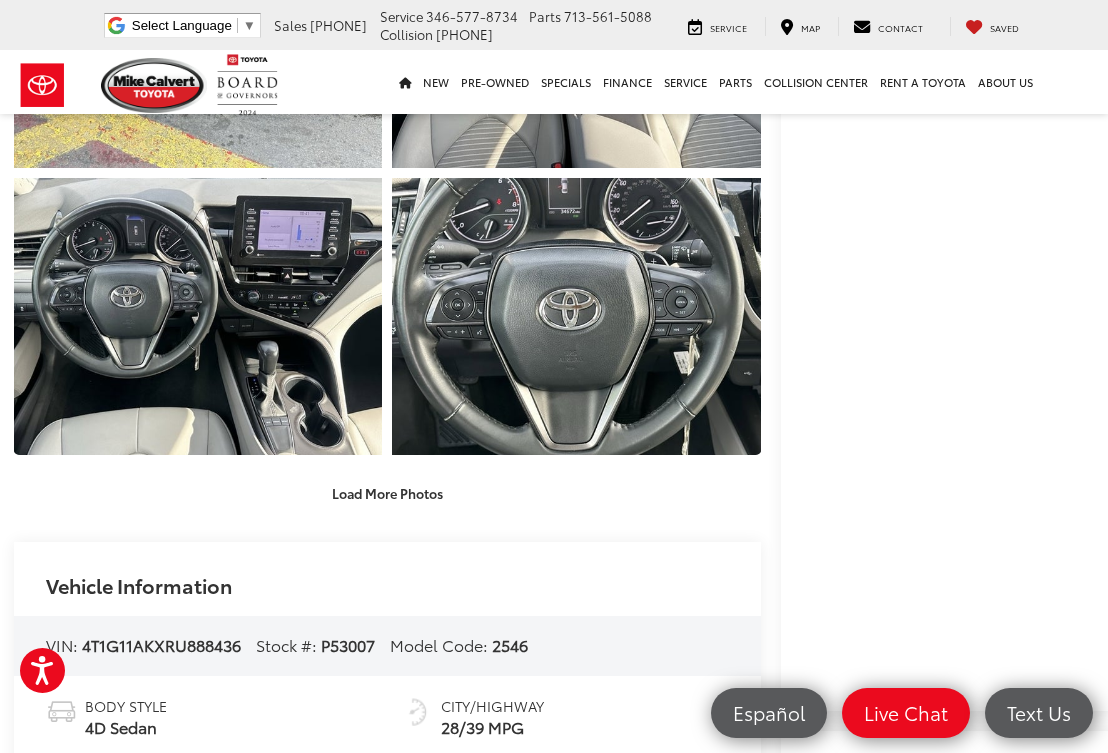 click on "Load More Photos" at bounding box center [387, 493] 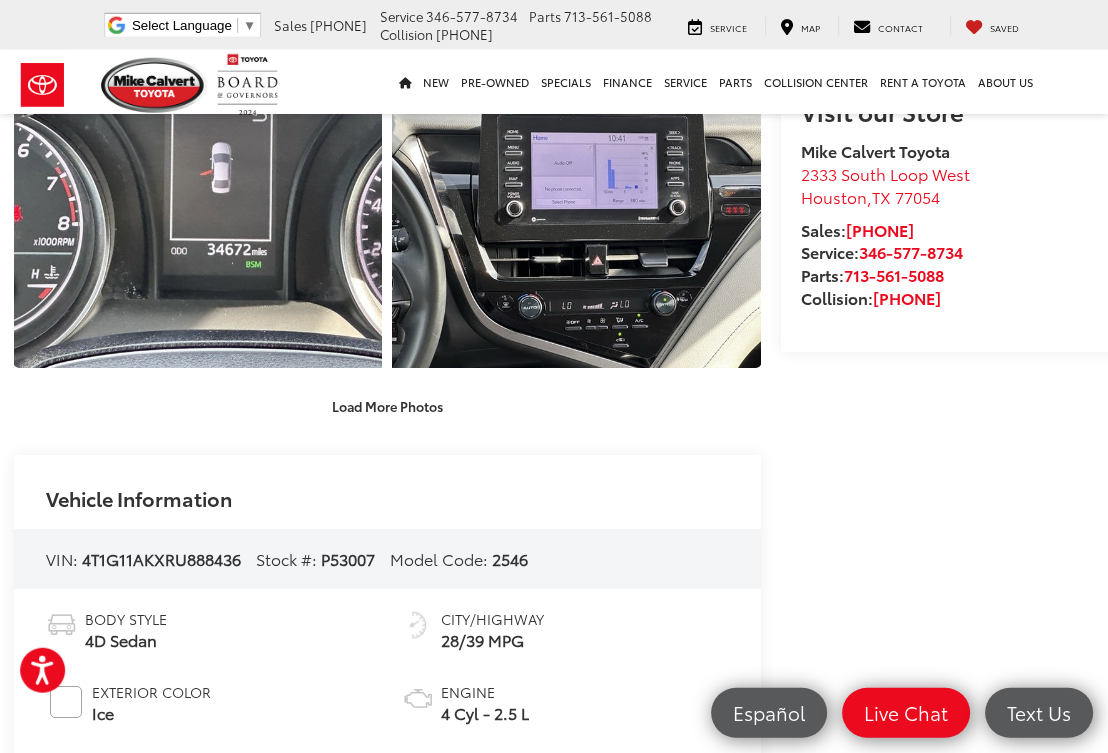 scroll, scrollTop: 1963, scrollLeft: 6, axis: both 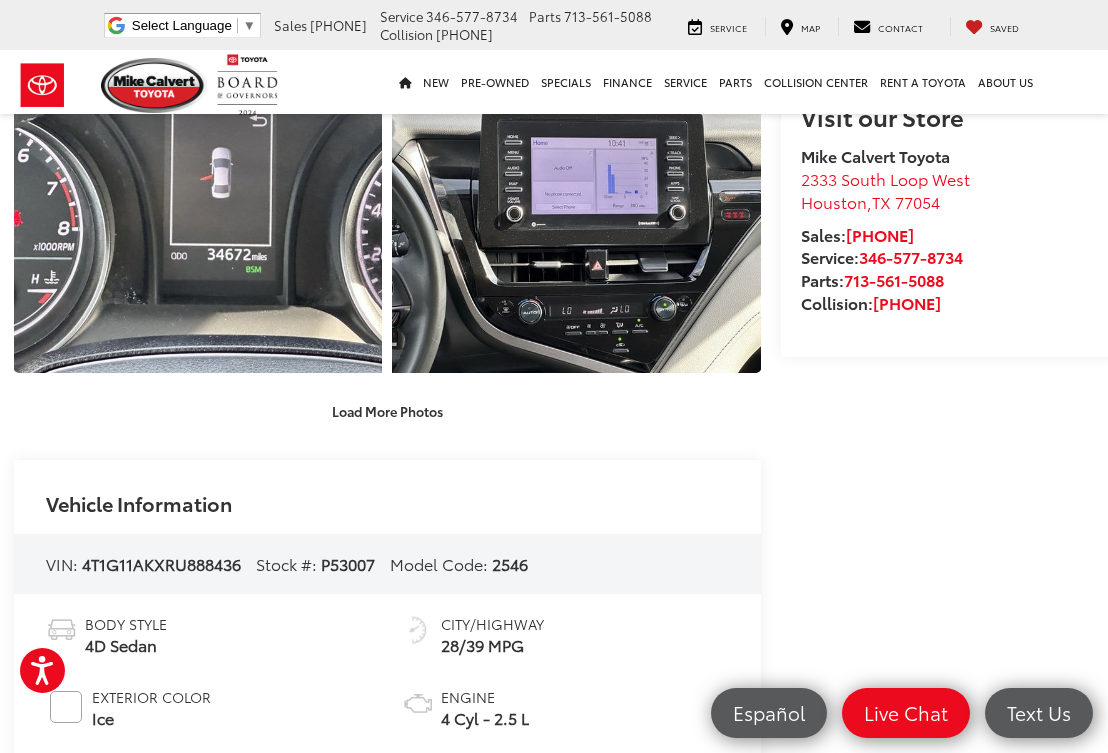 click on "Load More Photos" at bounding box center (387, 411) 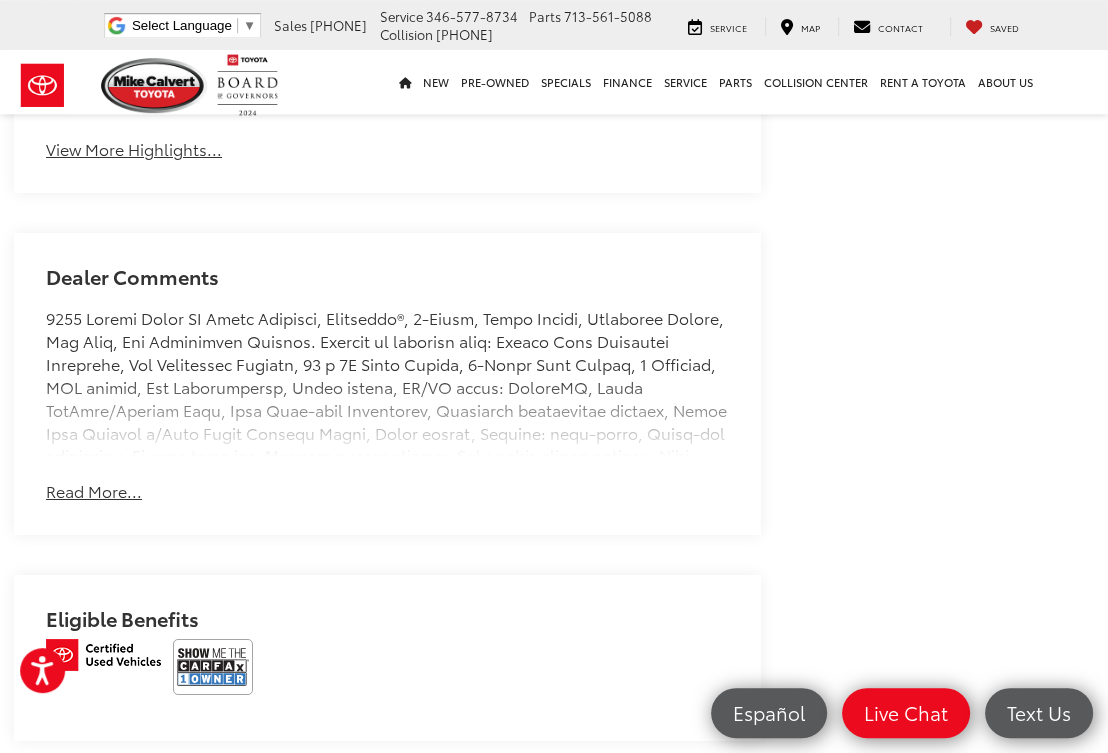scroll, scrollTop: 3681, scrollLeft: 6, axis: both 